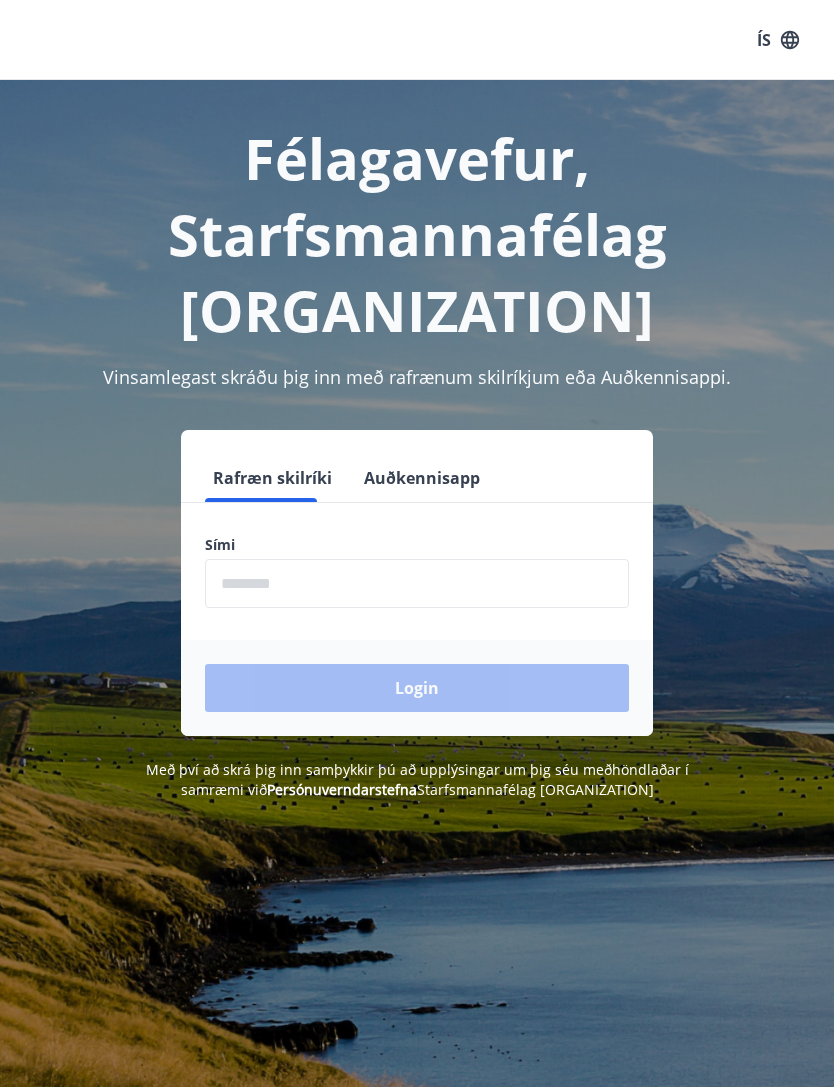 scroll, scrollTop: 0, scrollLeft: 0, axis: both 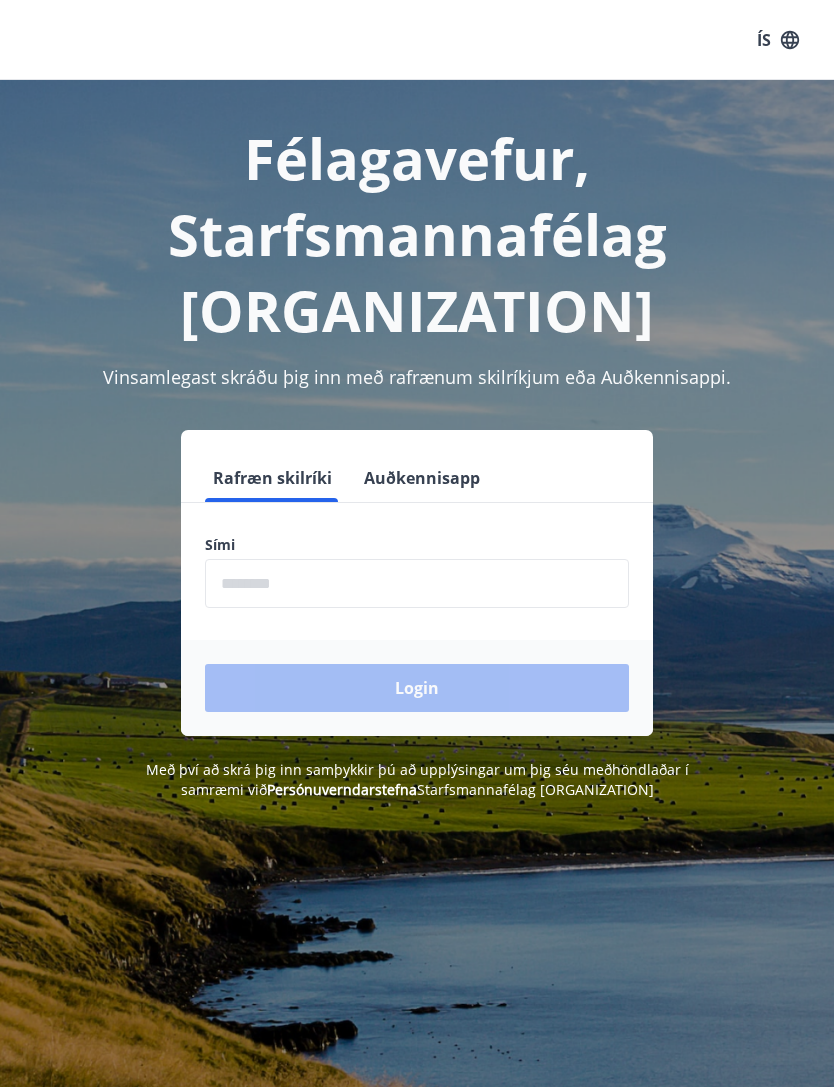 click at bounding box center (417, 583) 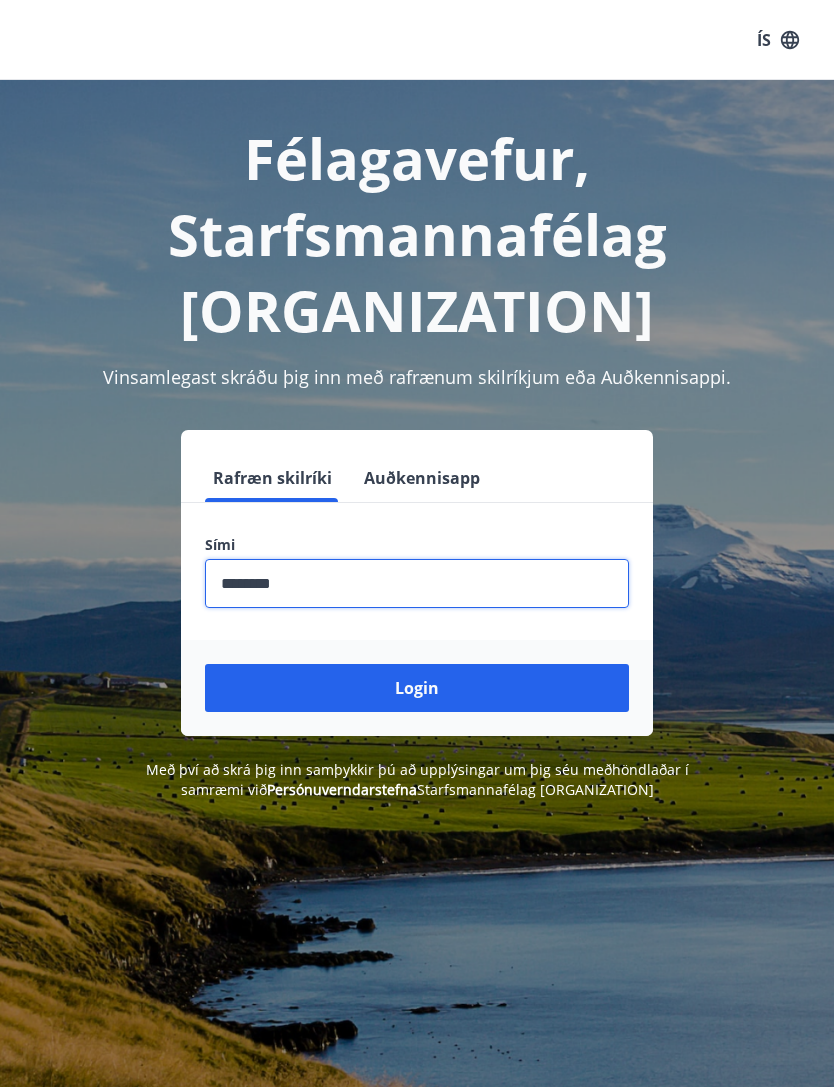 type on "********" 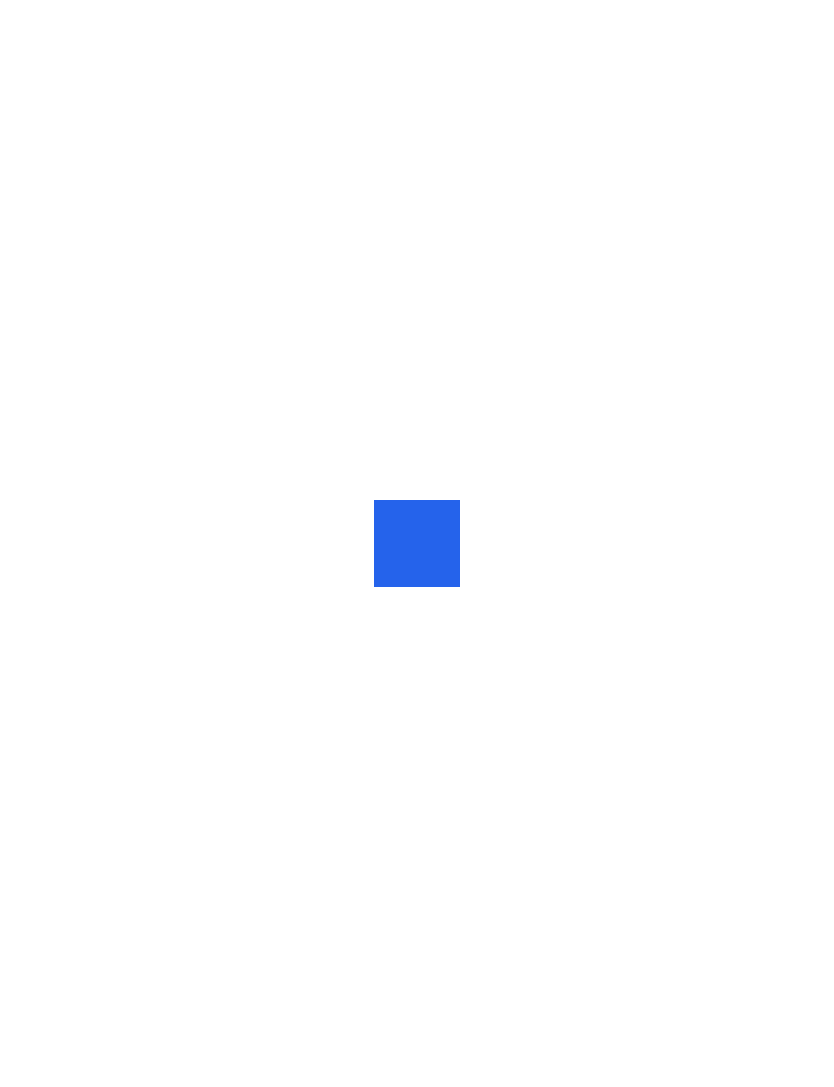 scroll, scrollTop: 0, scrollLeft: 0, axis: both 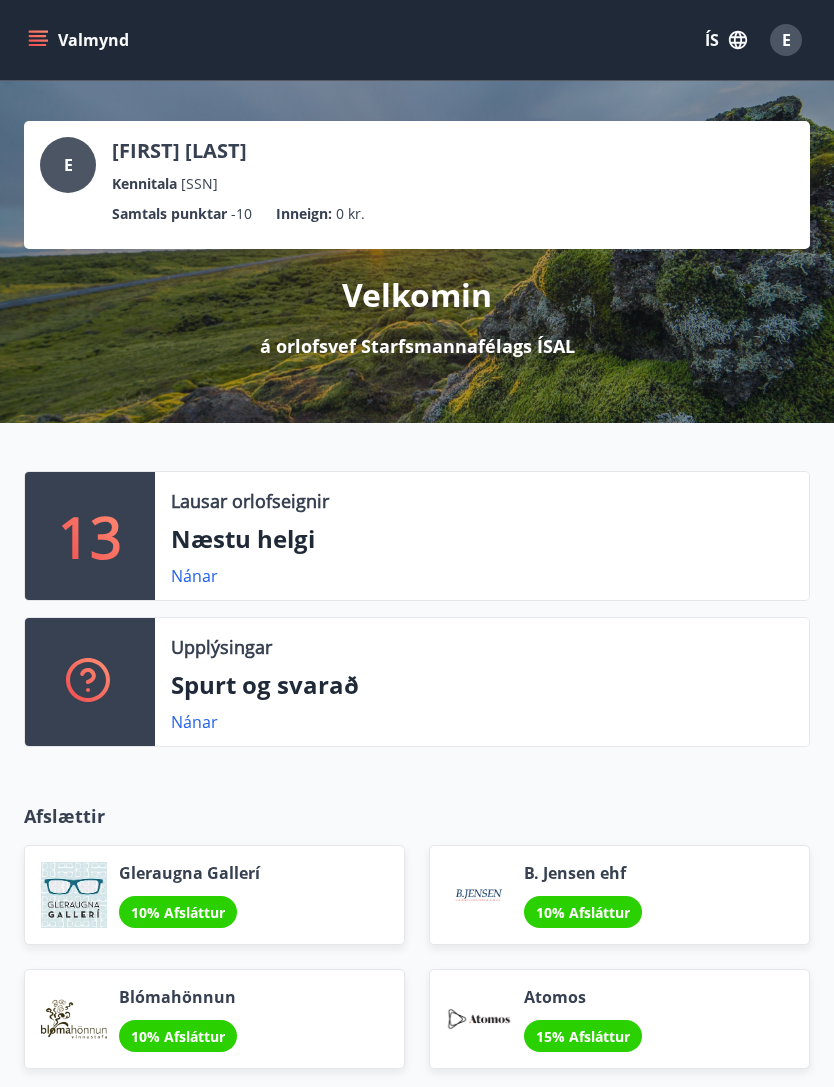 click on "Næstu helgi" at bounding box center [482, 539] 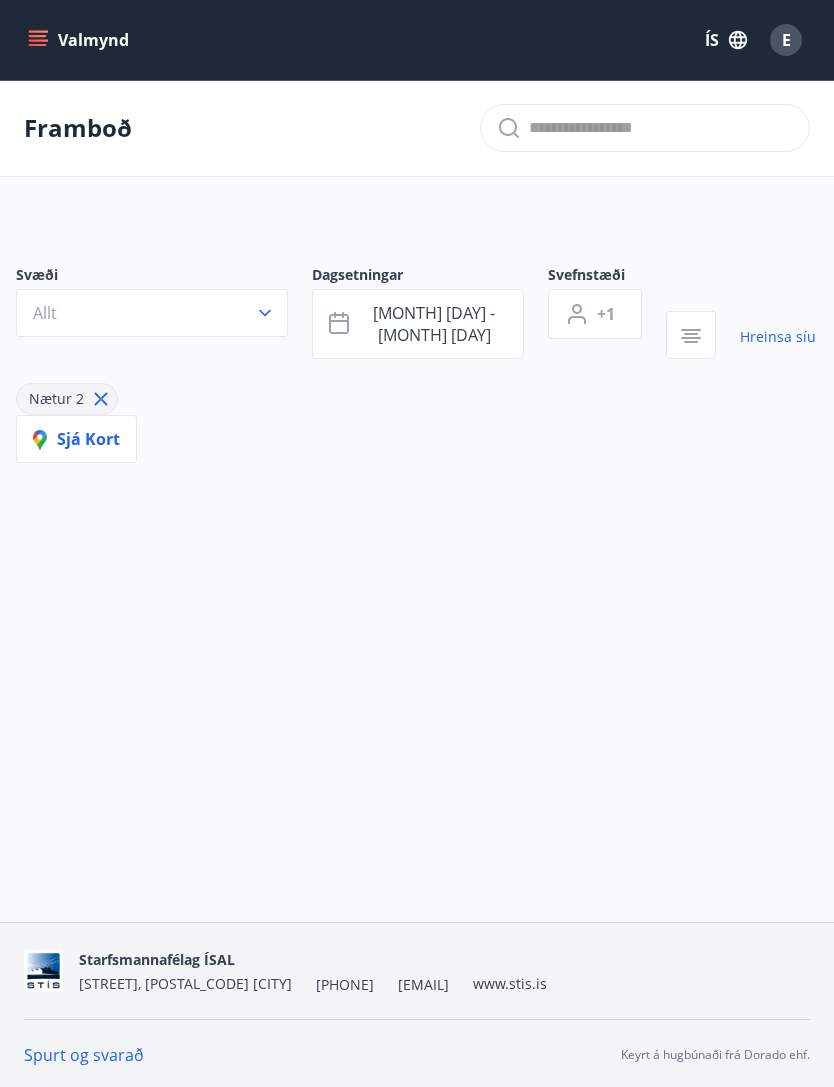 type on "*" 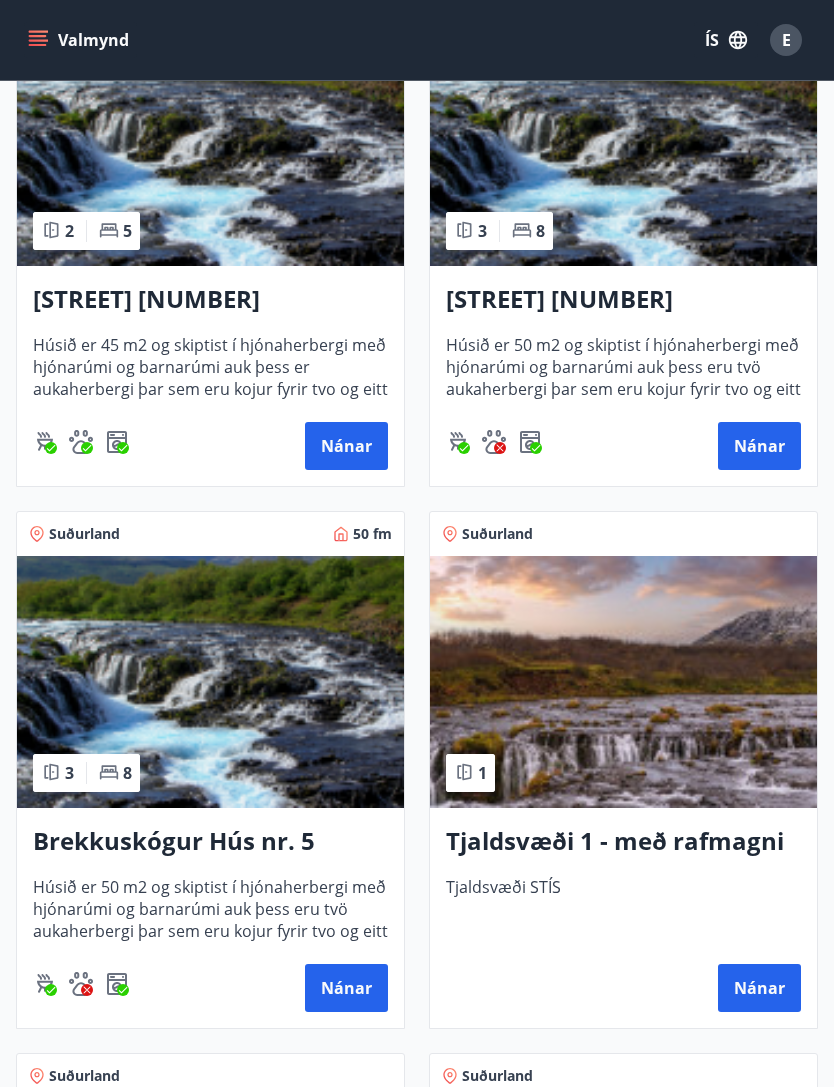 scroll, scrollTop: 591, scrollLeft: 0, axis: vertical 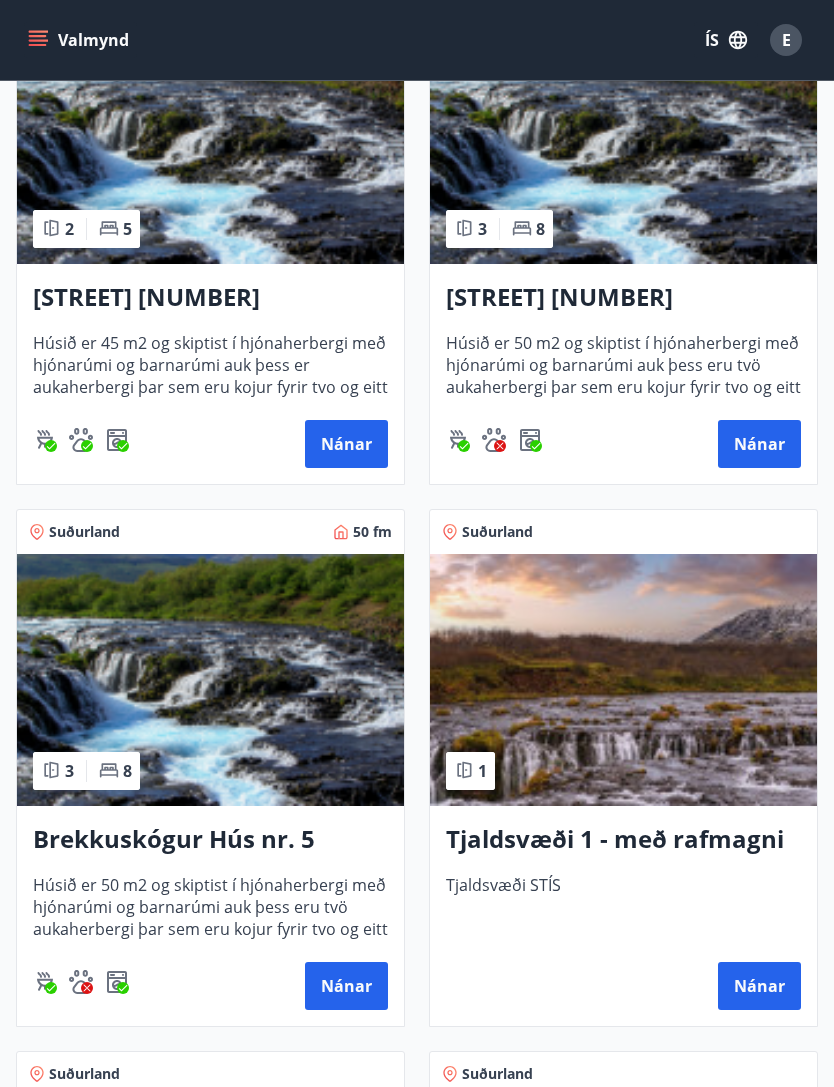 click on "Nánar" at bounding box center (346, 986) 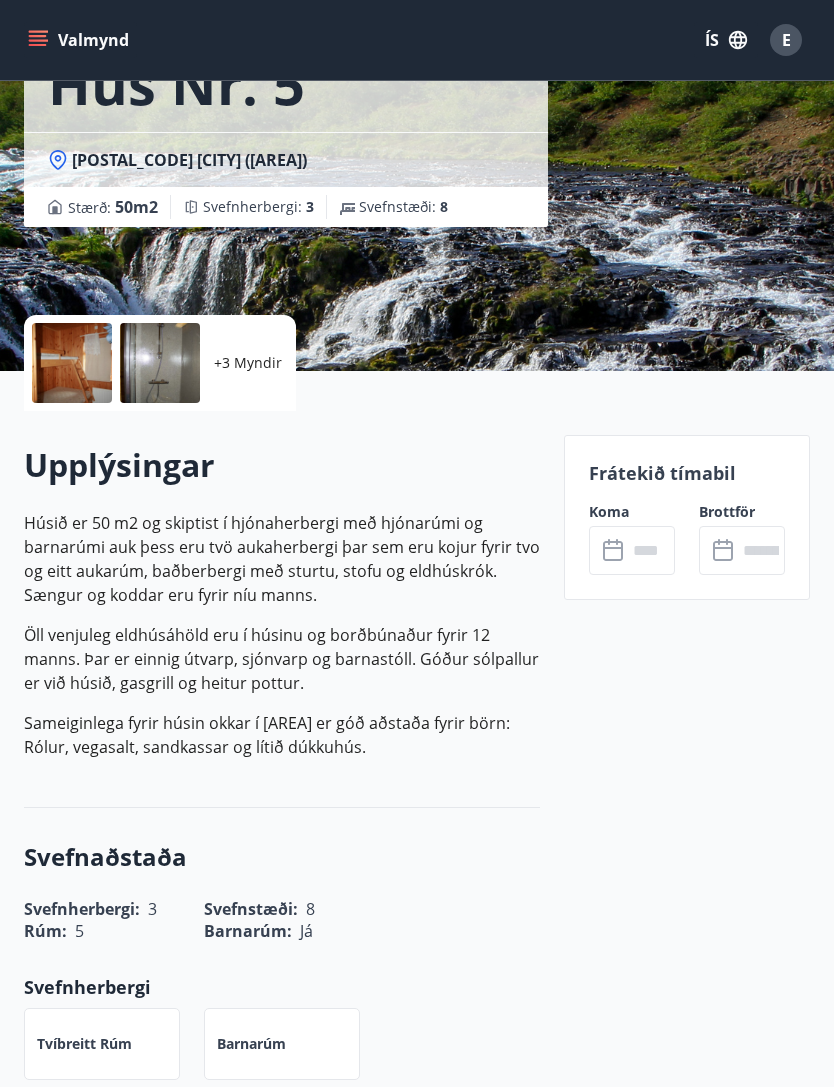 scroll, scrollTop: 228, scrollLeft: 0, axis: vertical 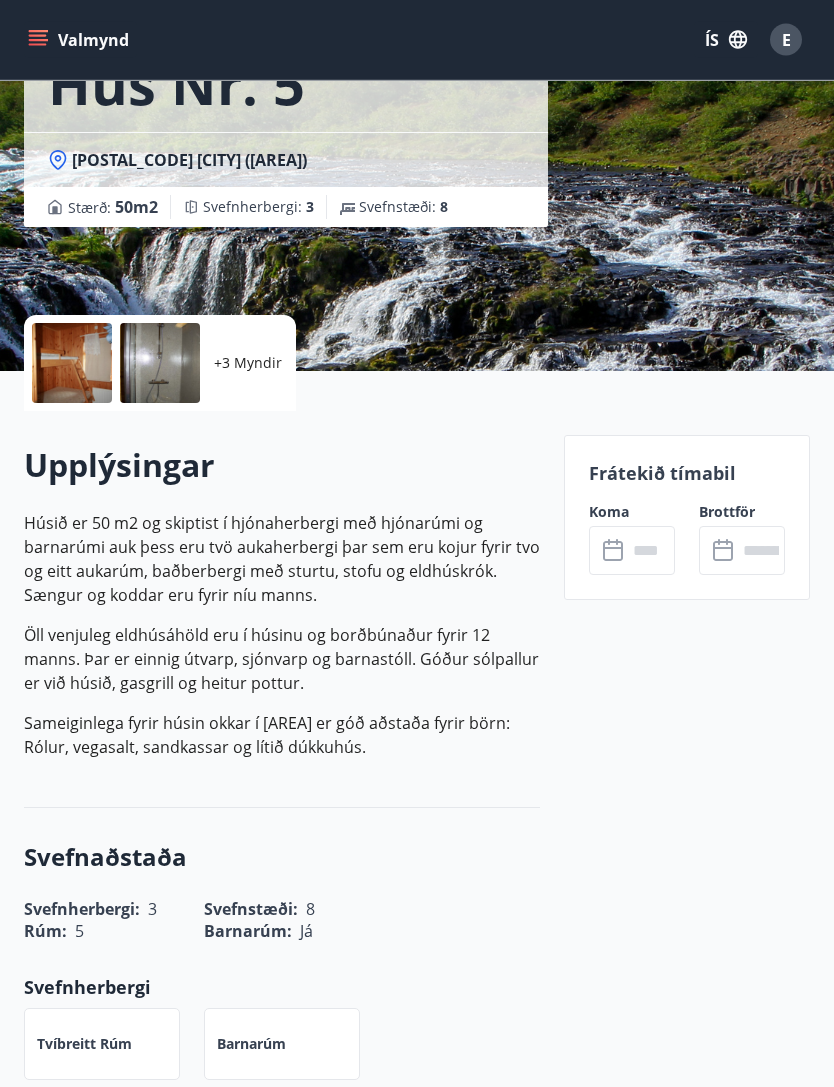 click at bounding box center (651, 551) 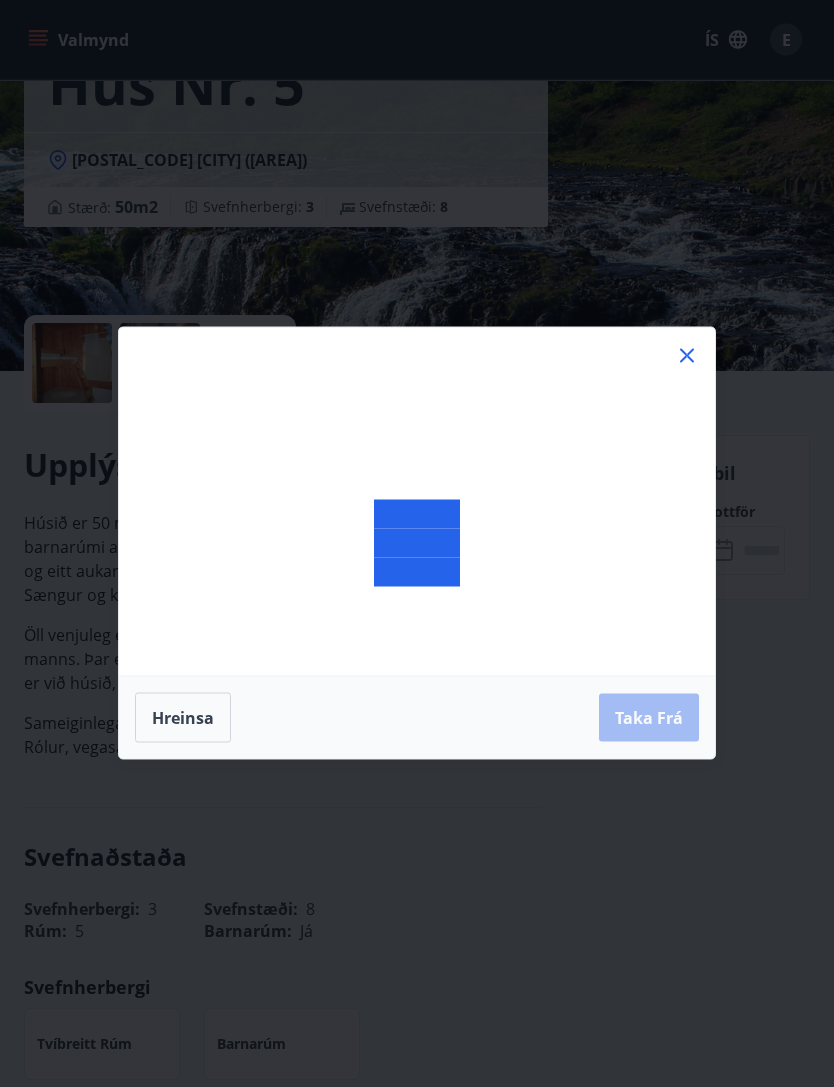 scroll, scrollTop: 229, scrollLeft: 0, axis: vertical 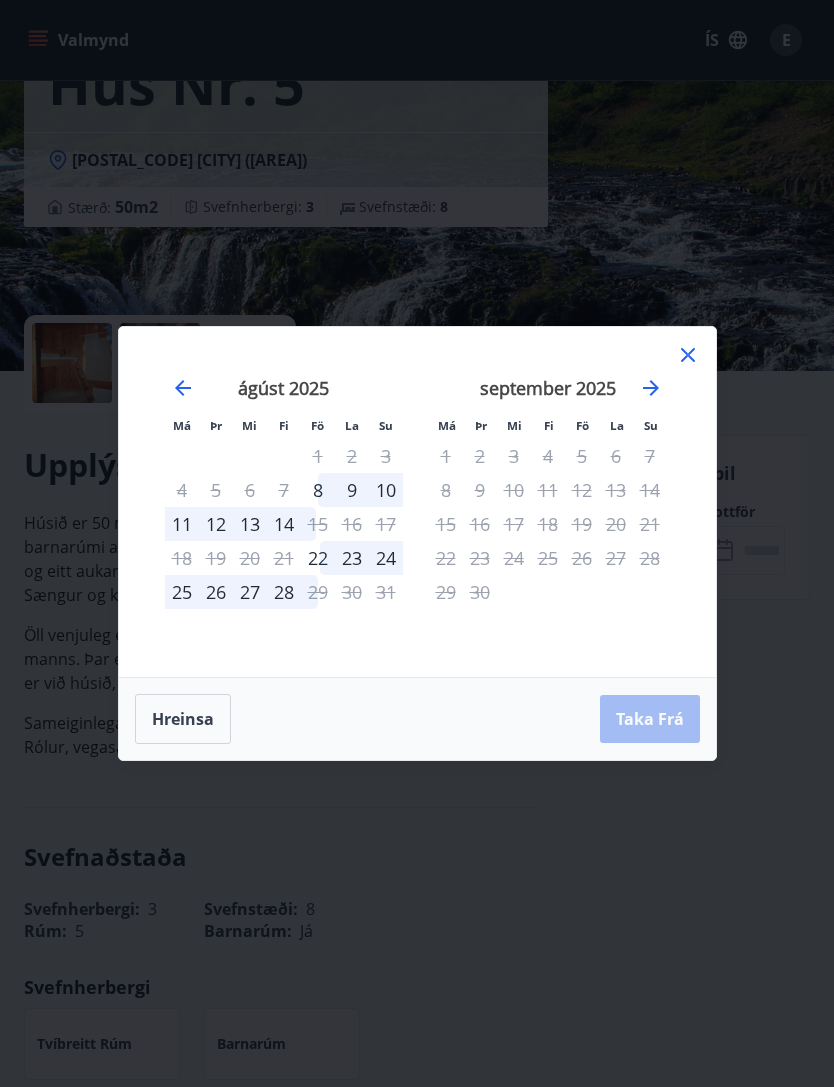 click on "8" at bounding box center [318, 490] 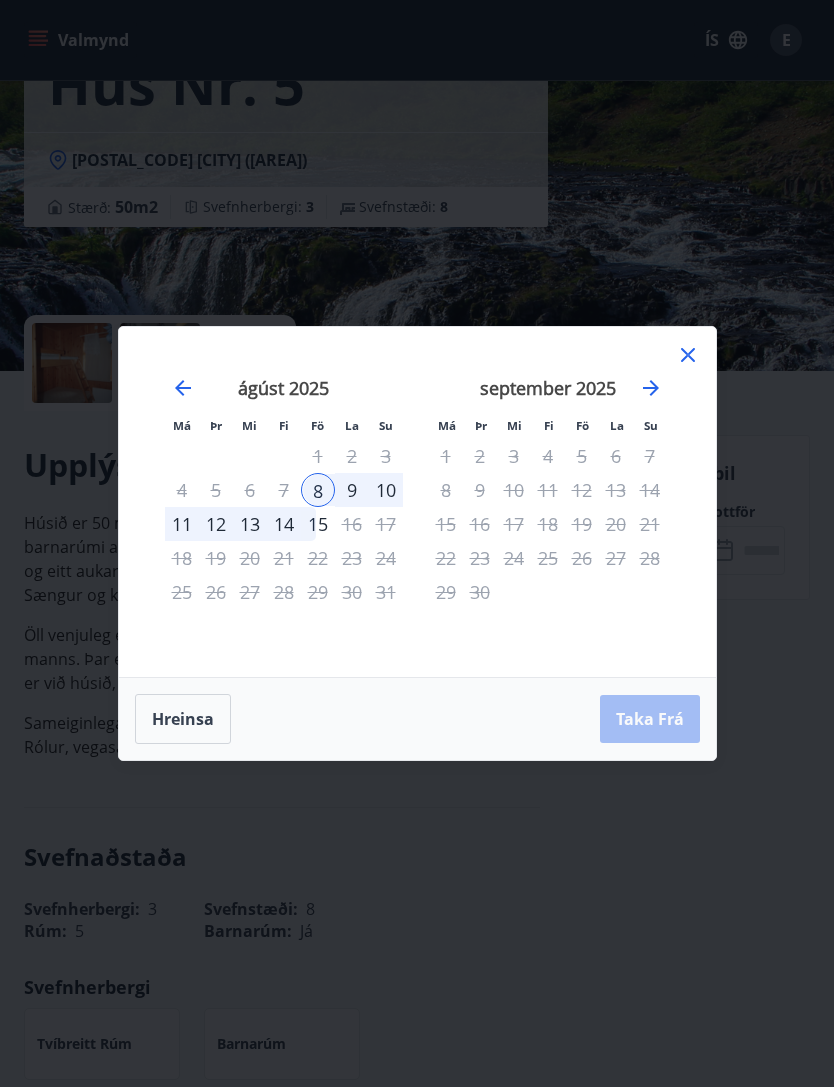 click on "15" at bounding box center (318, 524) 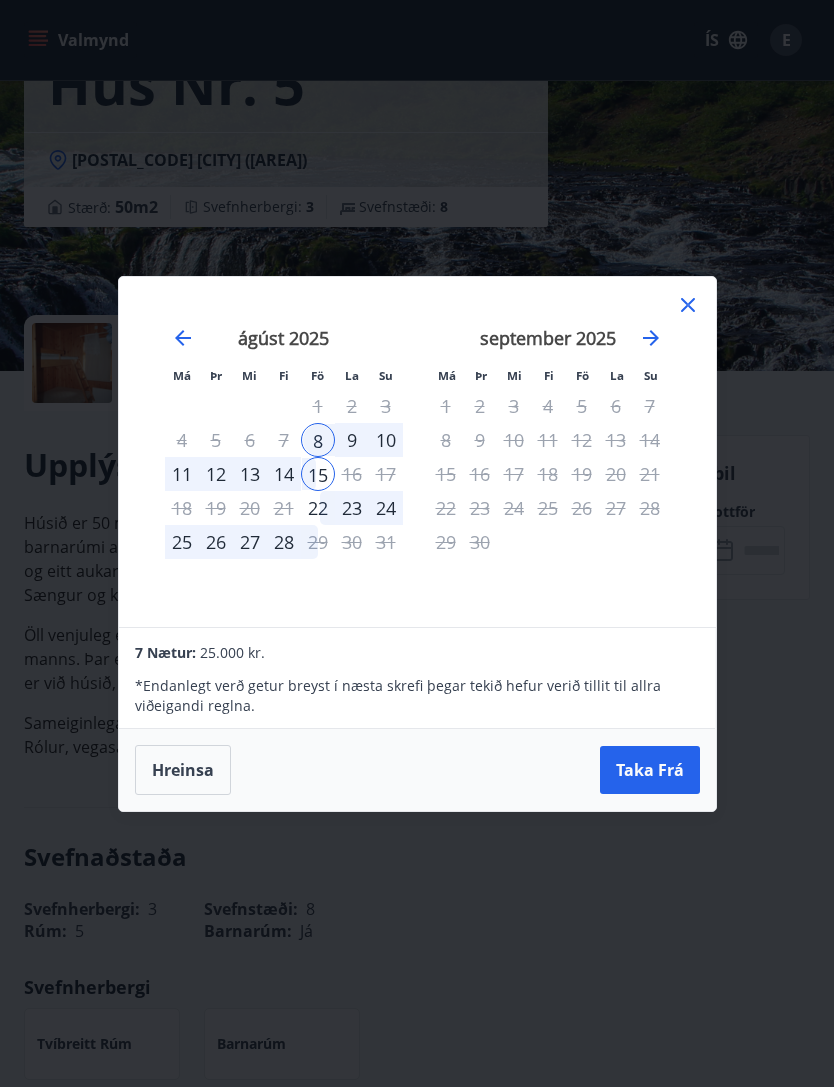 click on "12" at bounding box center [216, 474] 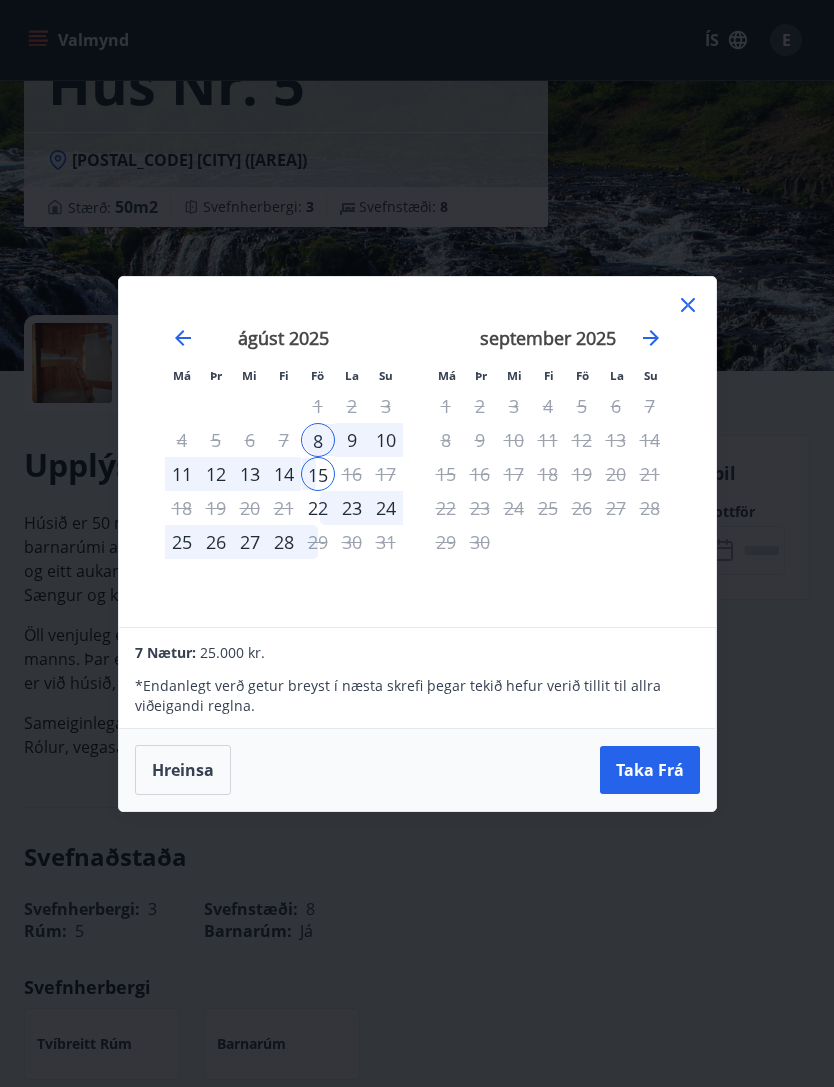 click on "Taka Frá" at bounding box center (650, 770) 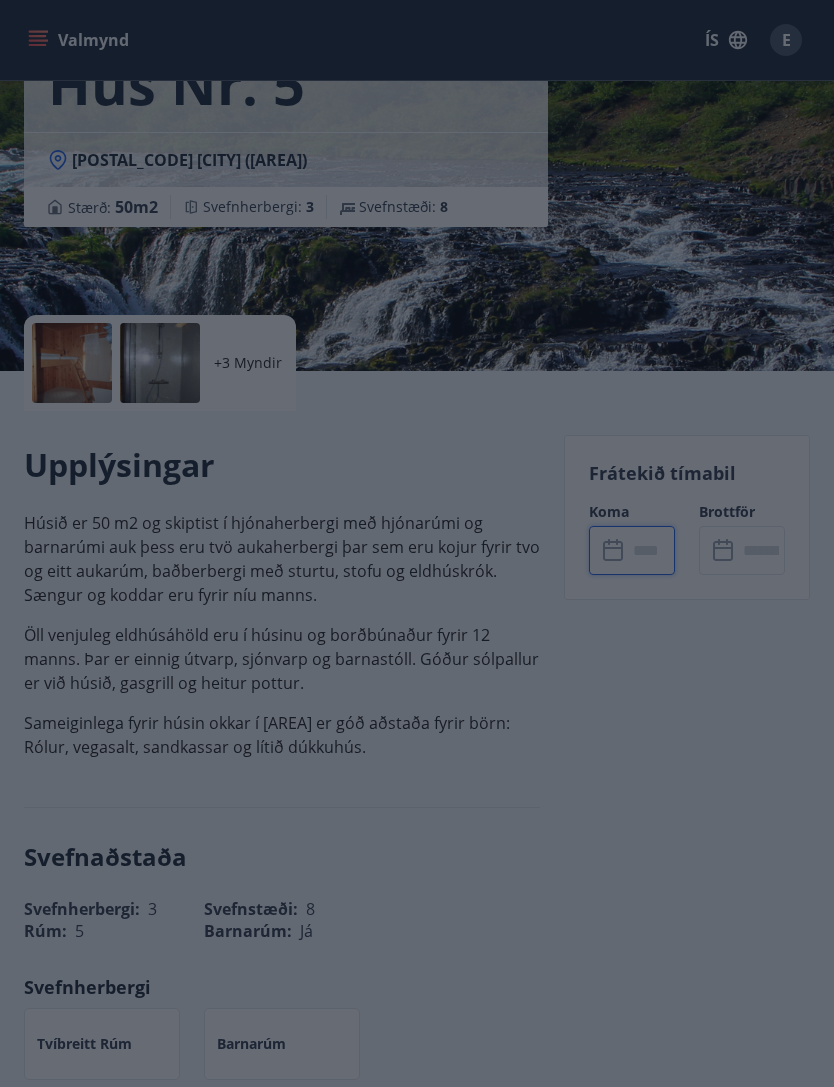 type on "******" 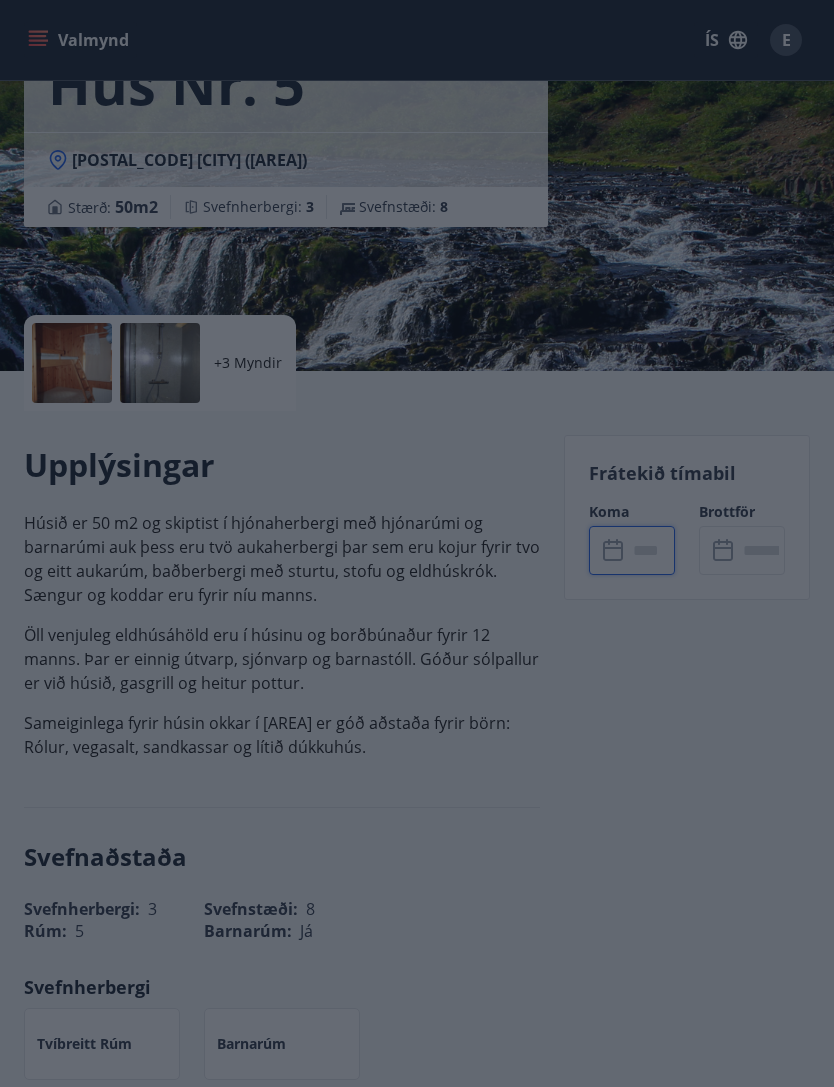 type on "******" 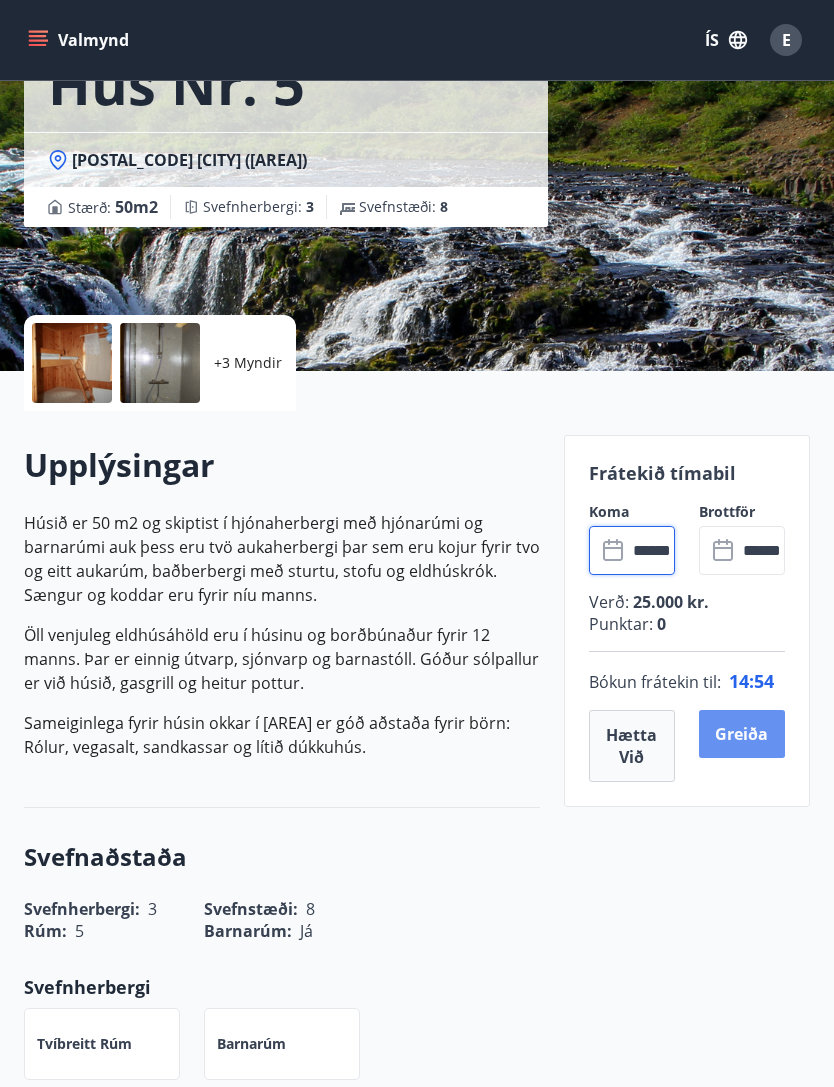 click on "Greiða" at bounding box center (742, 734) 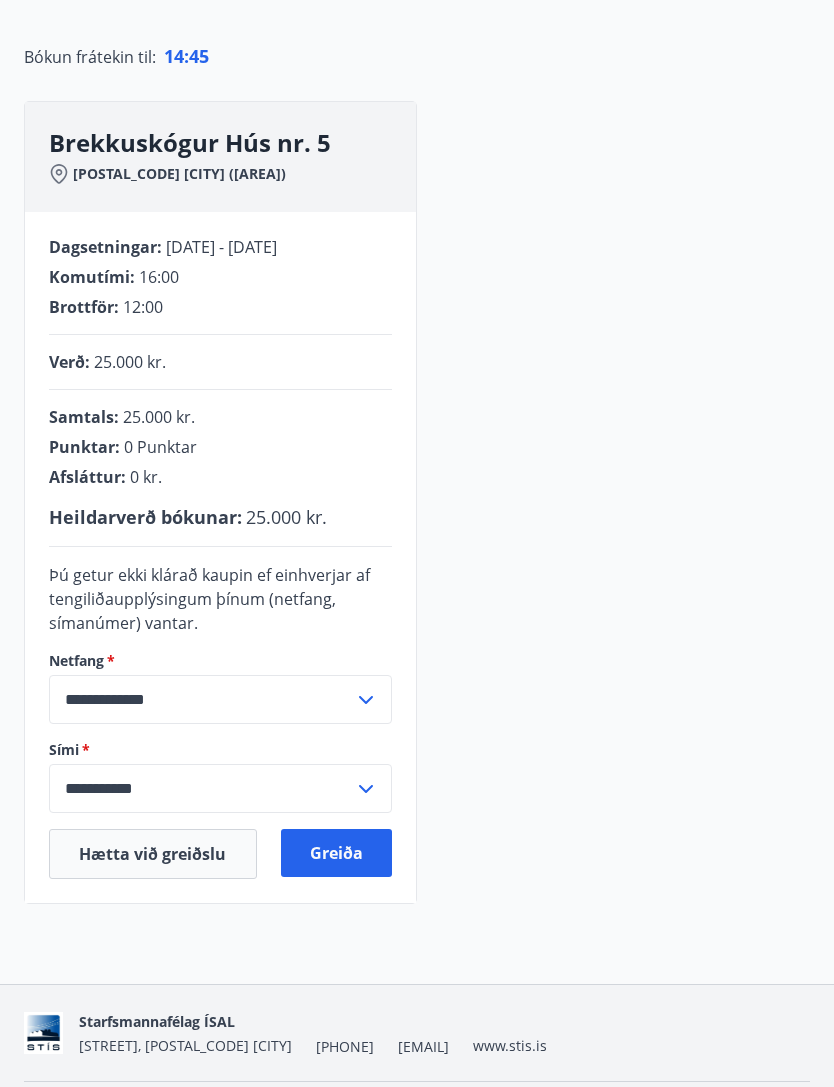 scroll, scrollTop: 171, scrollLeft: 0, axis: vertical 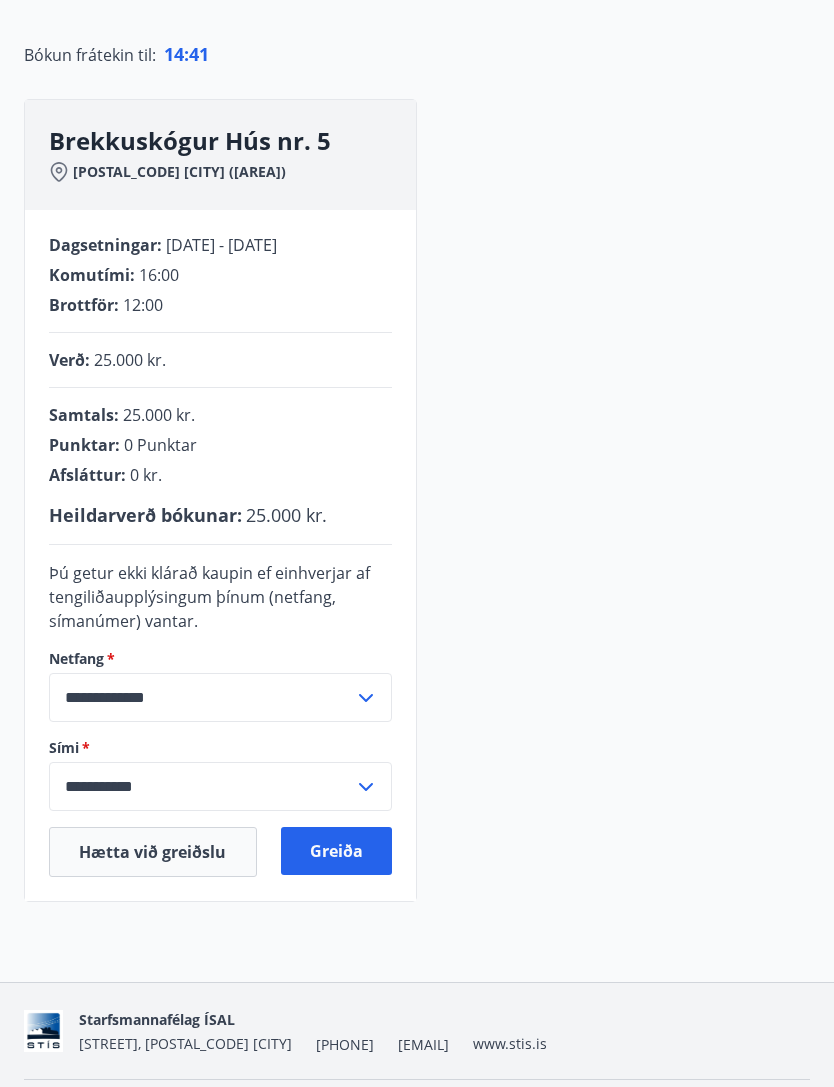click on "Greiða" at bounding box center [337, 851] 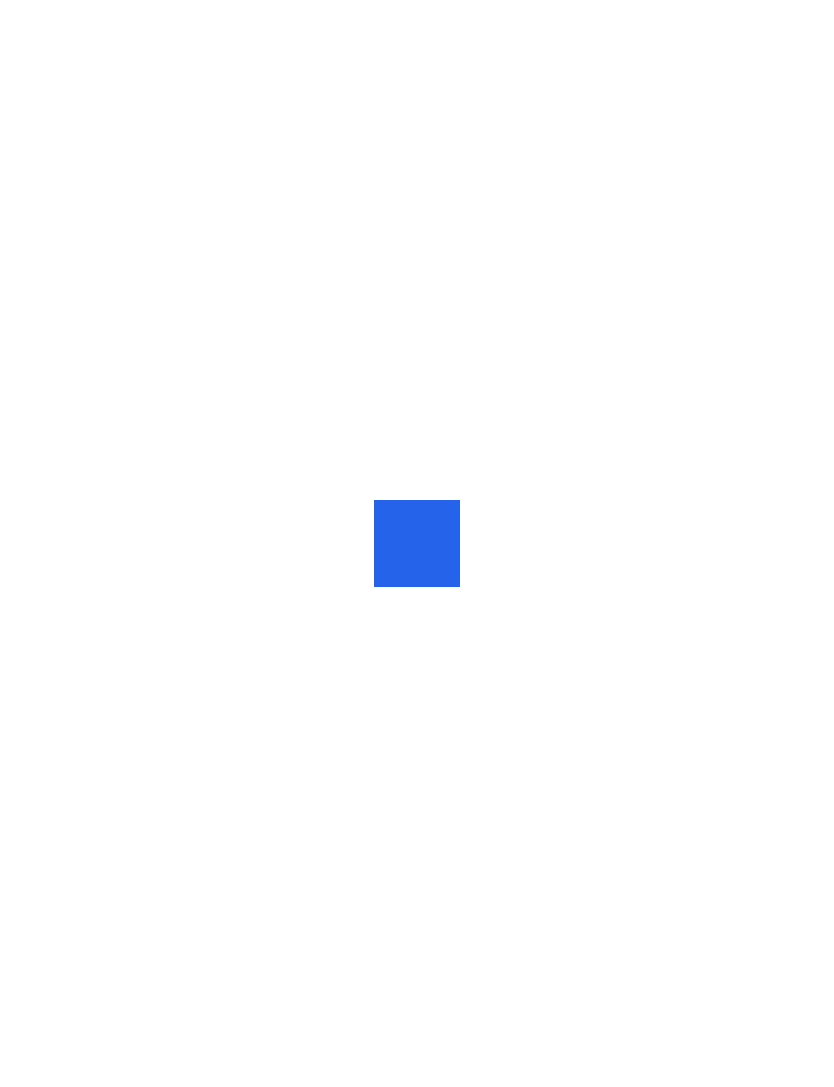 scroll, scrollTop: 0, scrollLeft: 0, axis: both 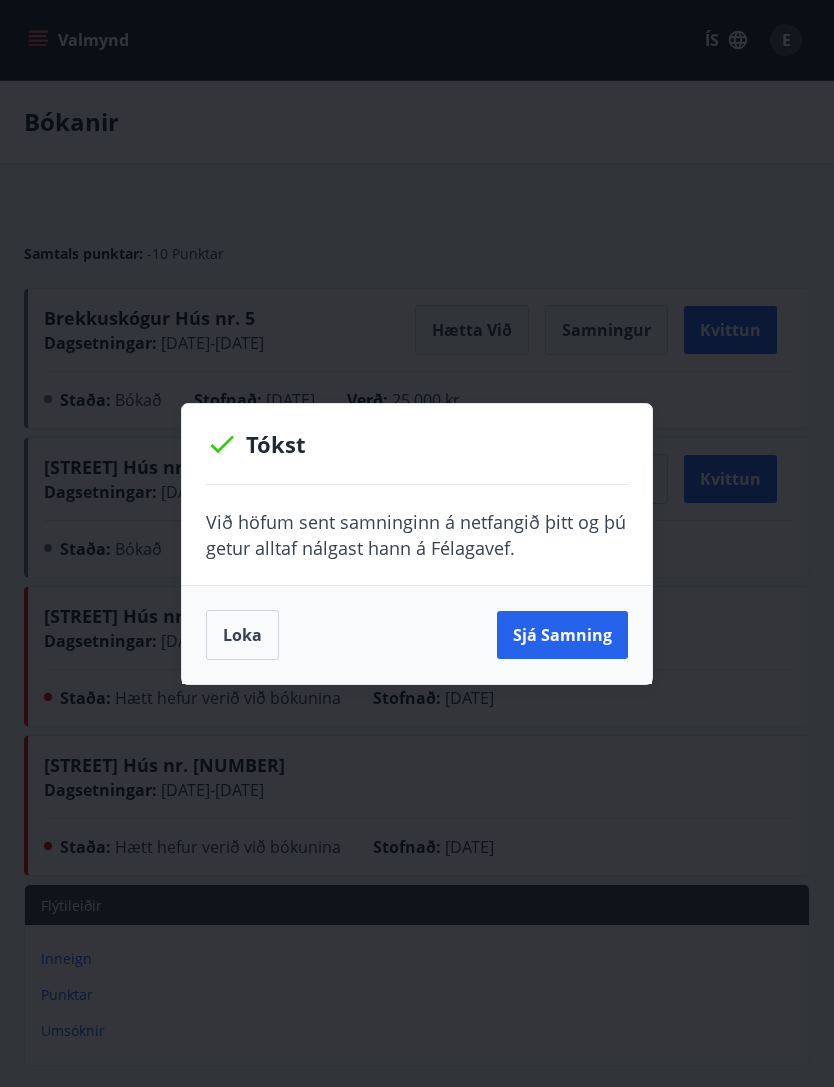 click on "Sjá samning" at bounding box center (562, 635) 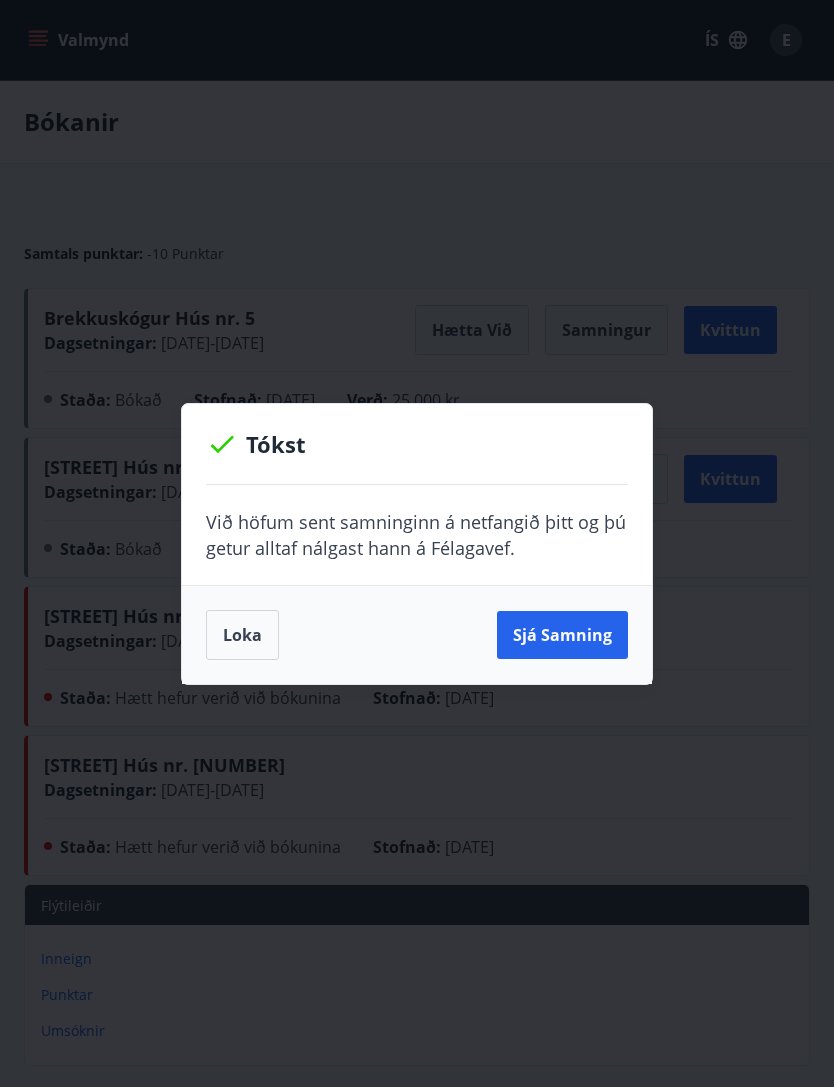 click on "Loka" at bounding box center (242, 635) 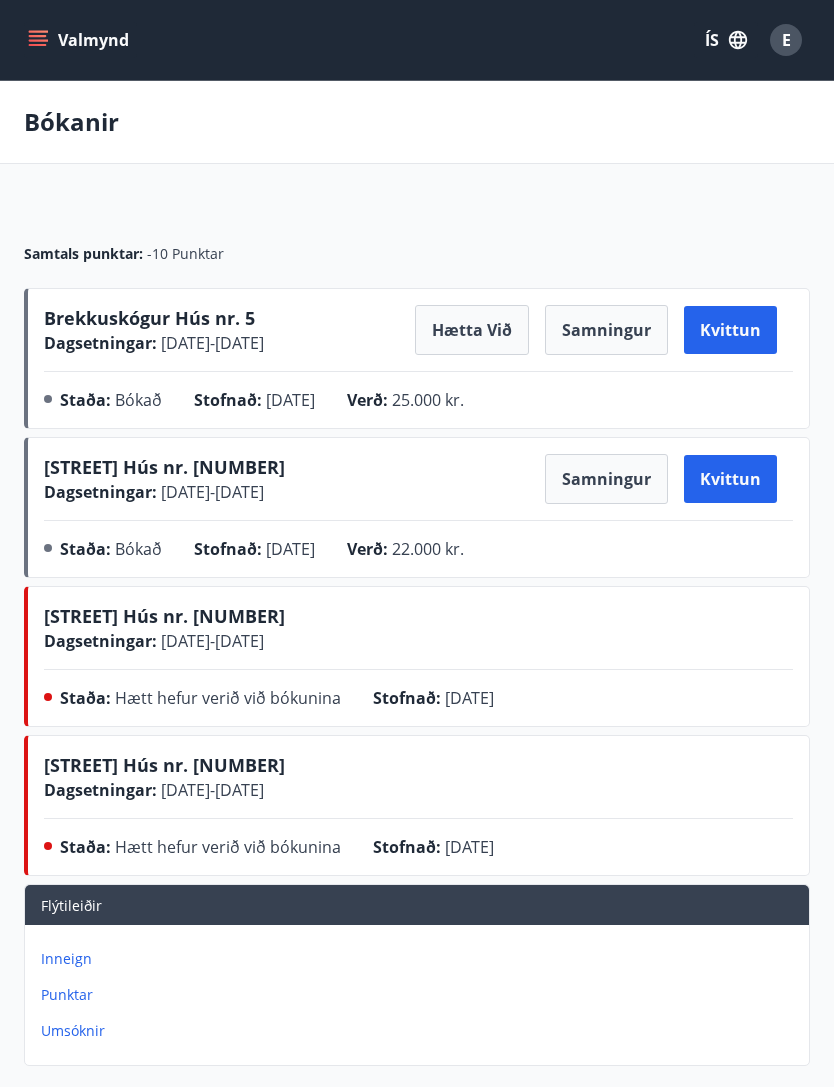 click on "E" at bounding box center [786, 40] 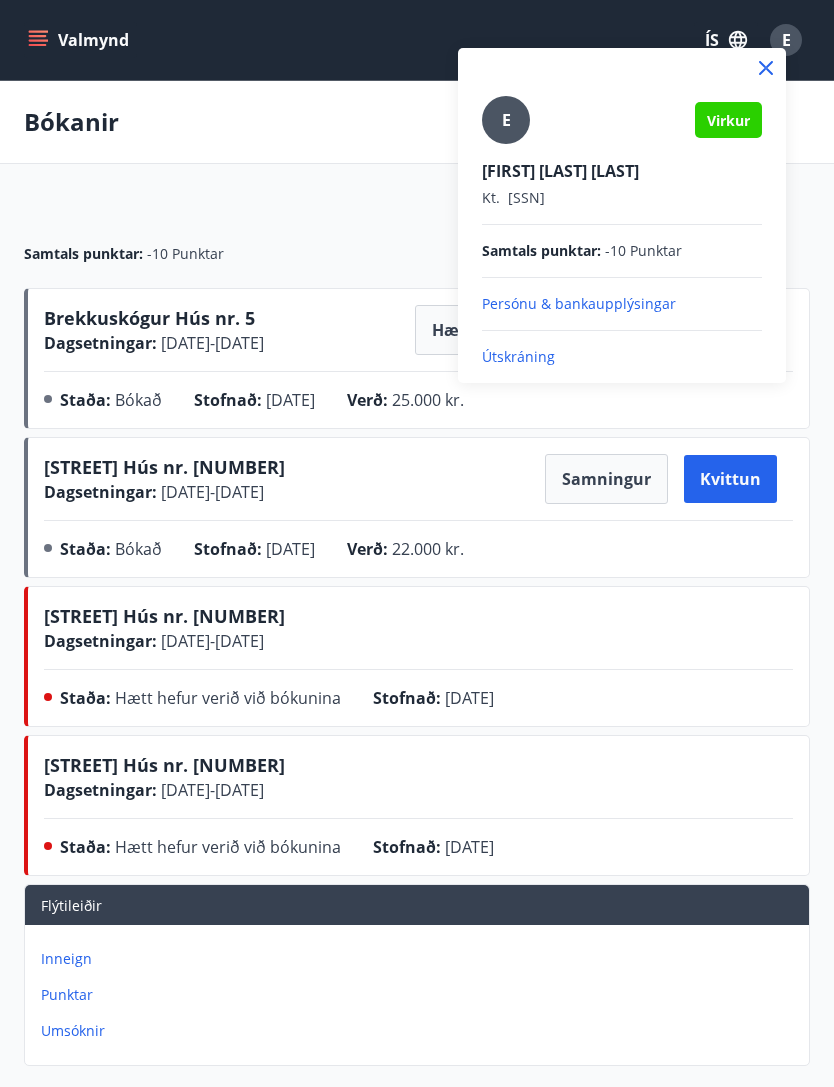 click on "Útskráning" at bounding box center (622, 357) 